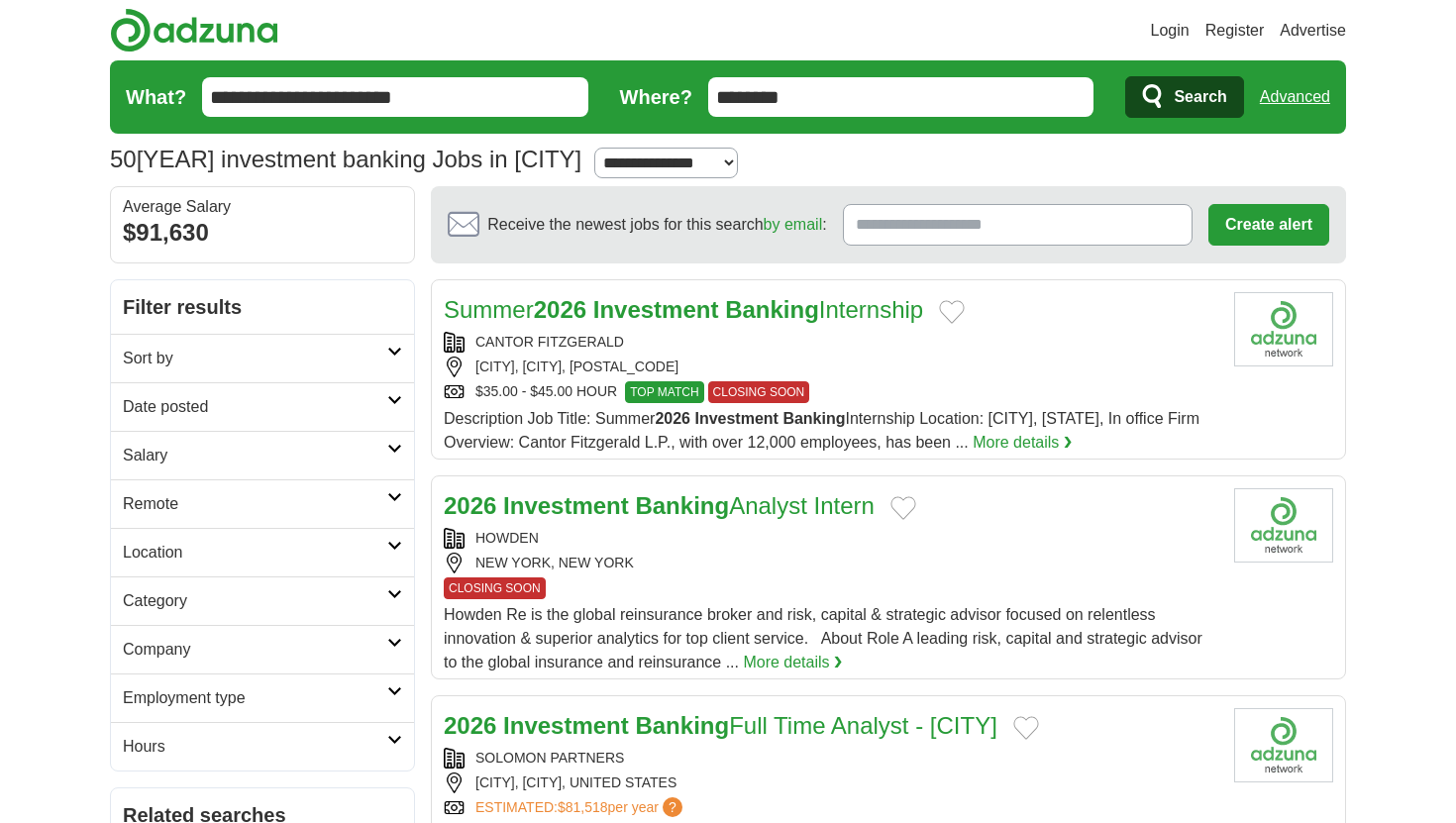 scroll, scrollTop: 0, scrollLeft: 0, axis: both 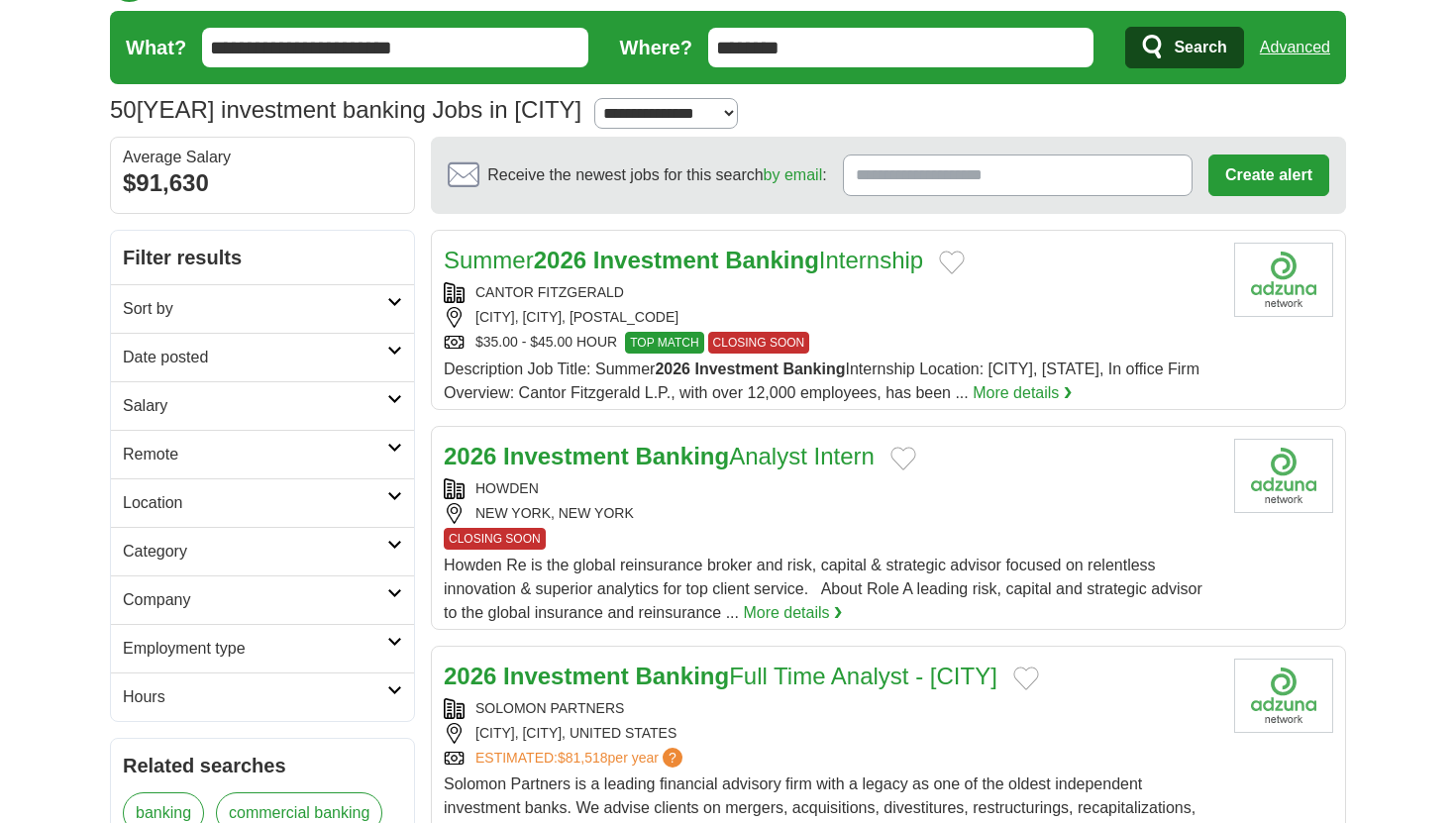click on "Summer  2026   Investment   Banking  Internship" at bounding box center [683, 259] 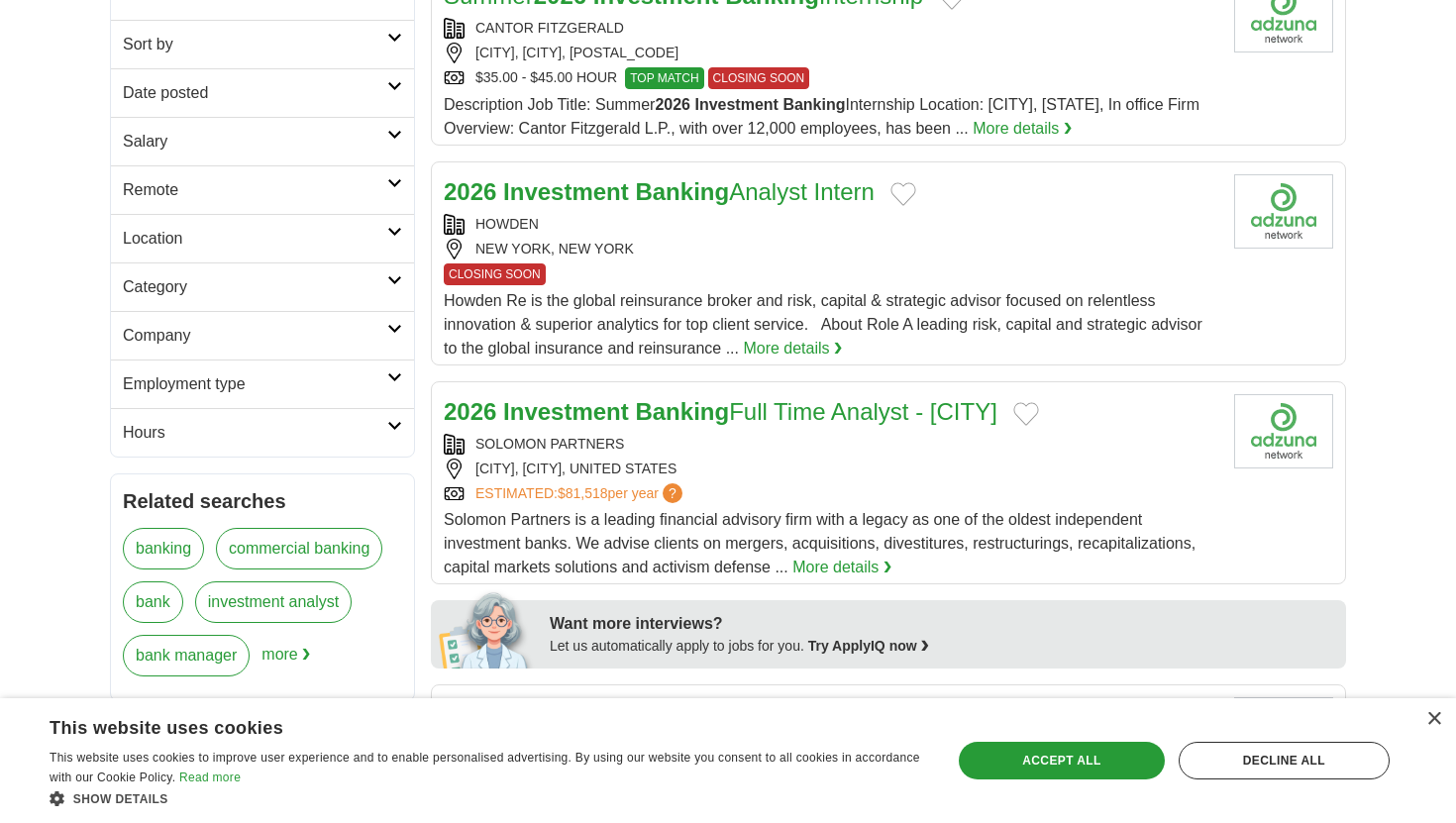 scroll, scrollTop: 327, scrollLeft: 0, axis: vertical 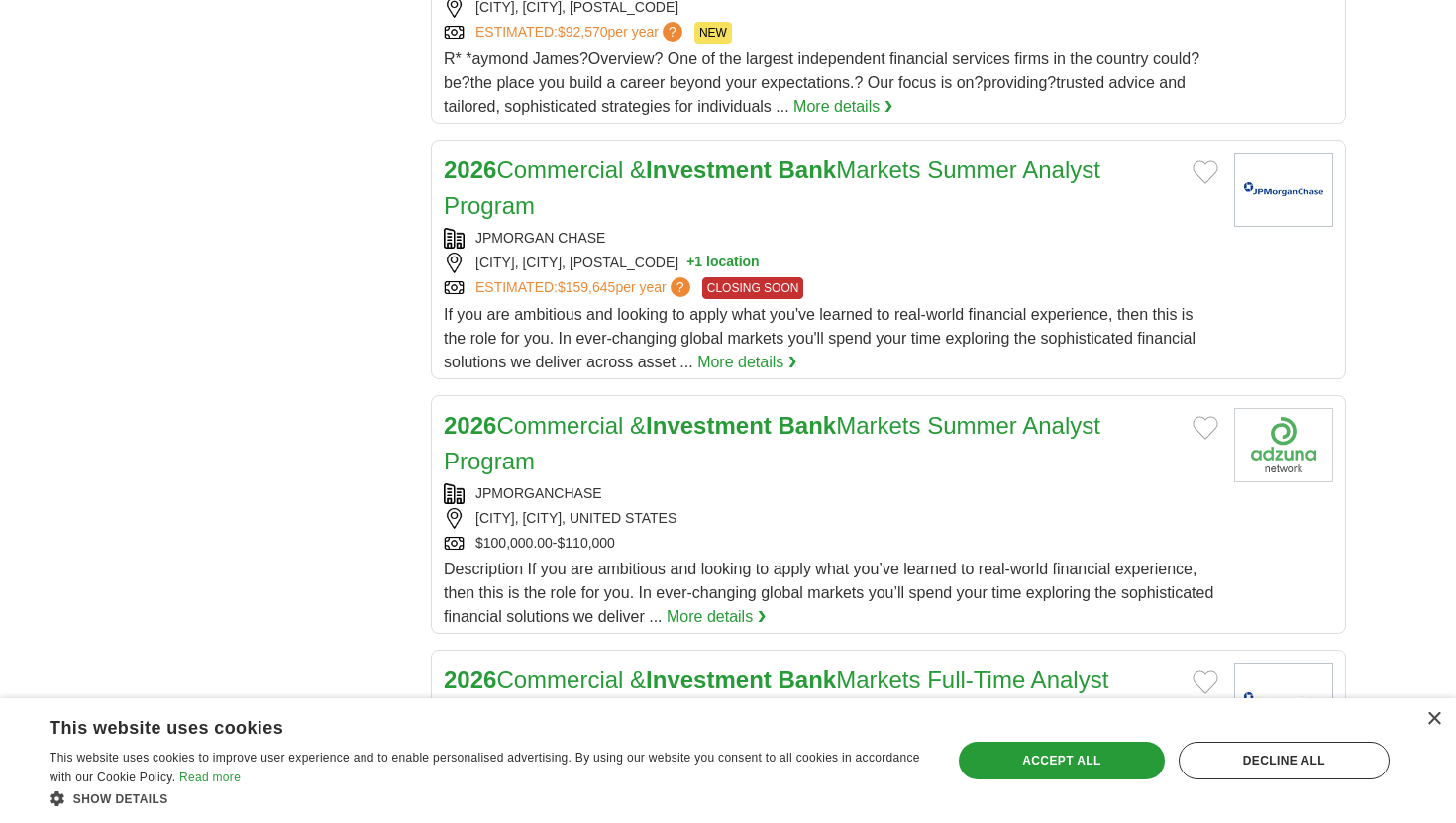 click on "**********" at bounding box center (728, 390) 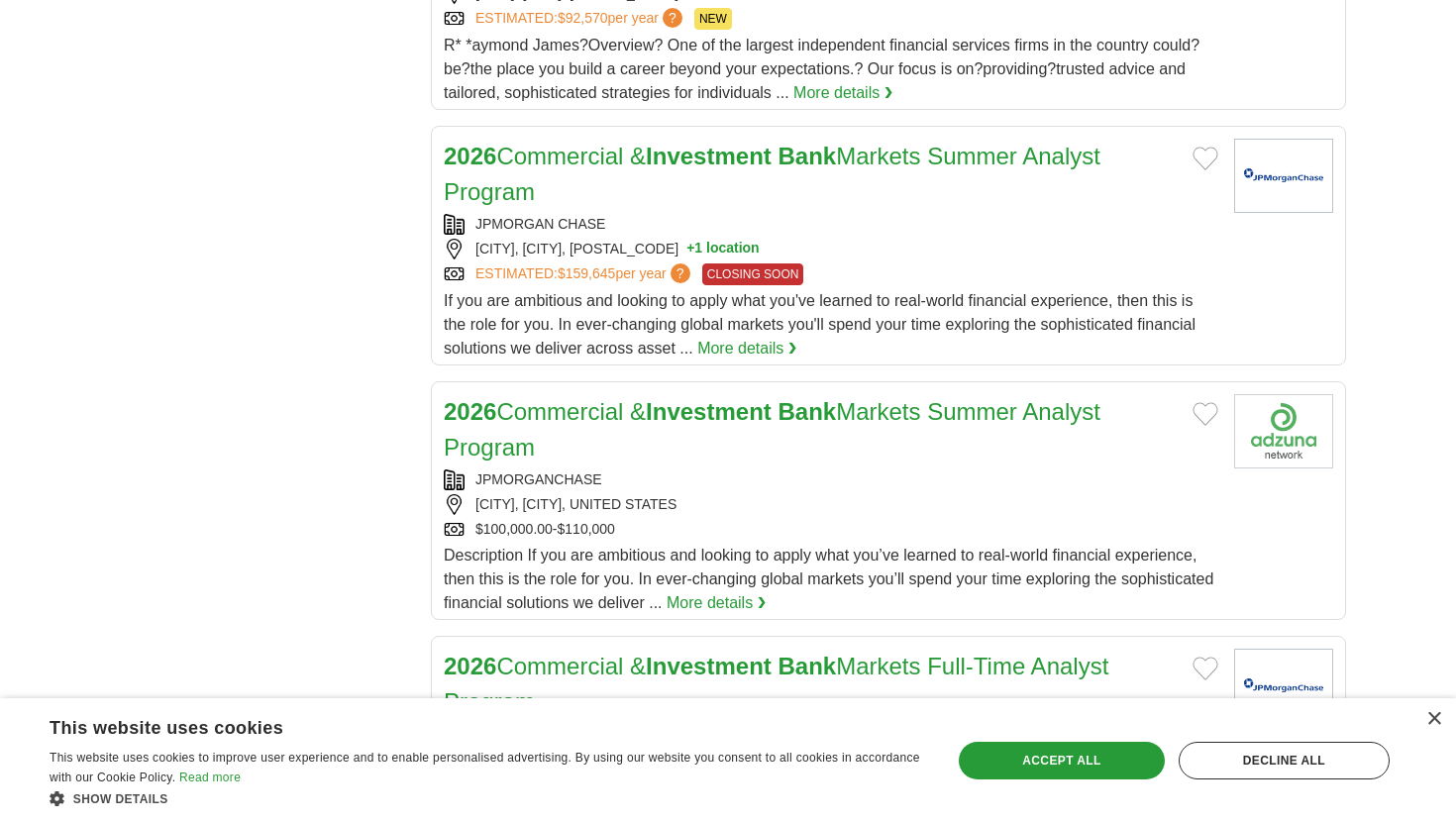 scroll, scrollTop: 1875, scrollLeft: 0, axis: vertical 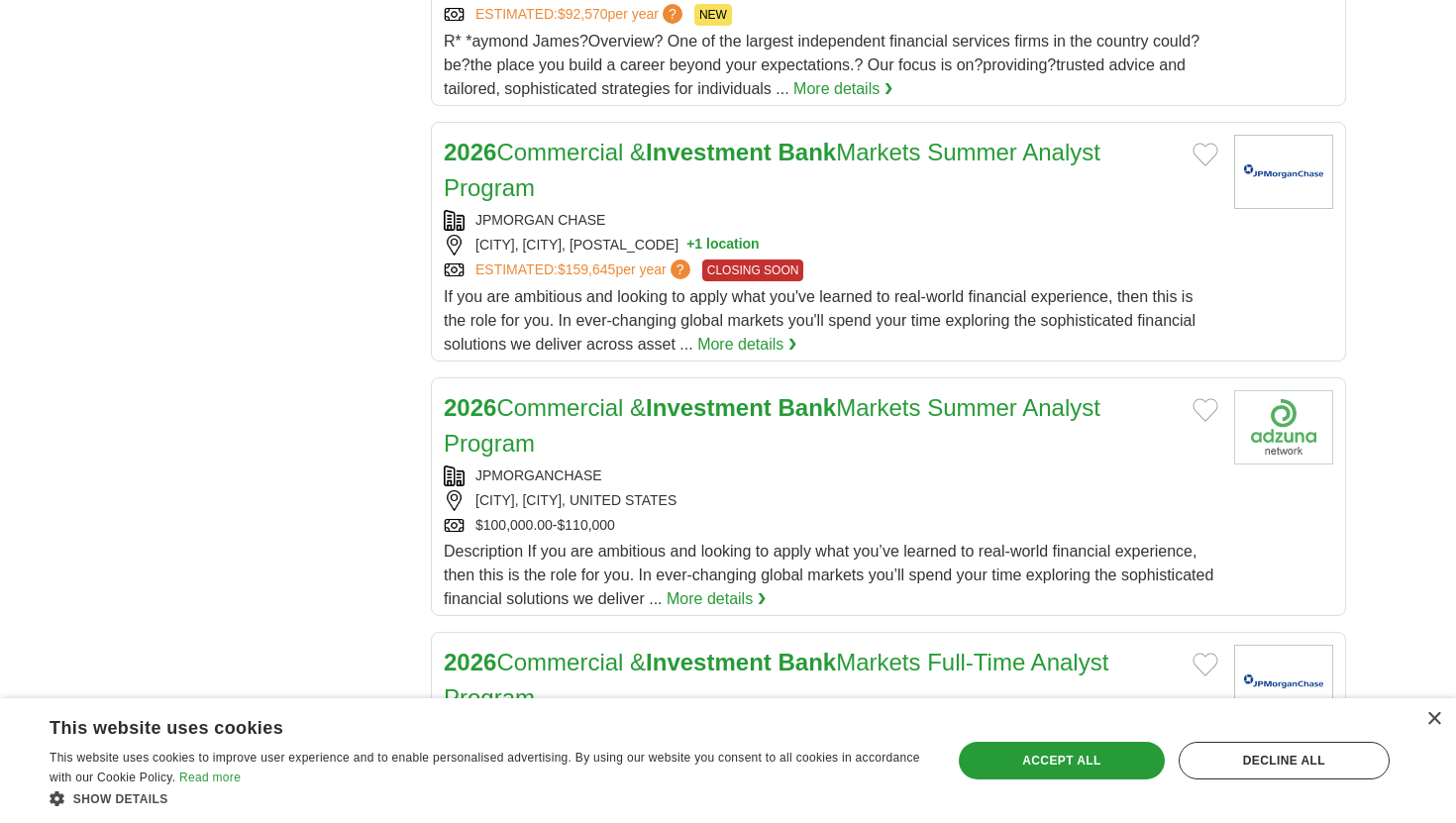 click on "**********" at bounding box center (728, 372) 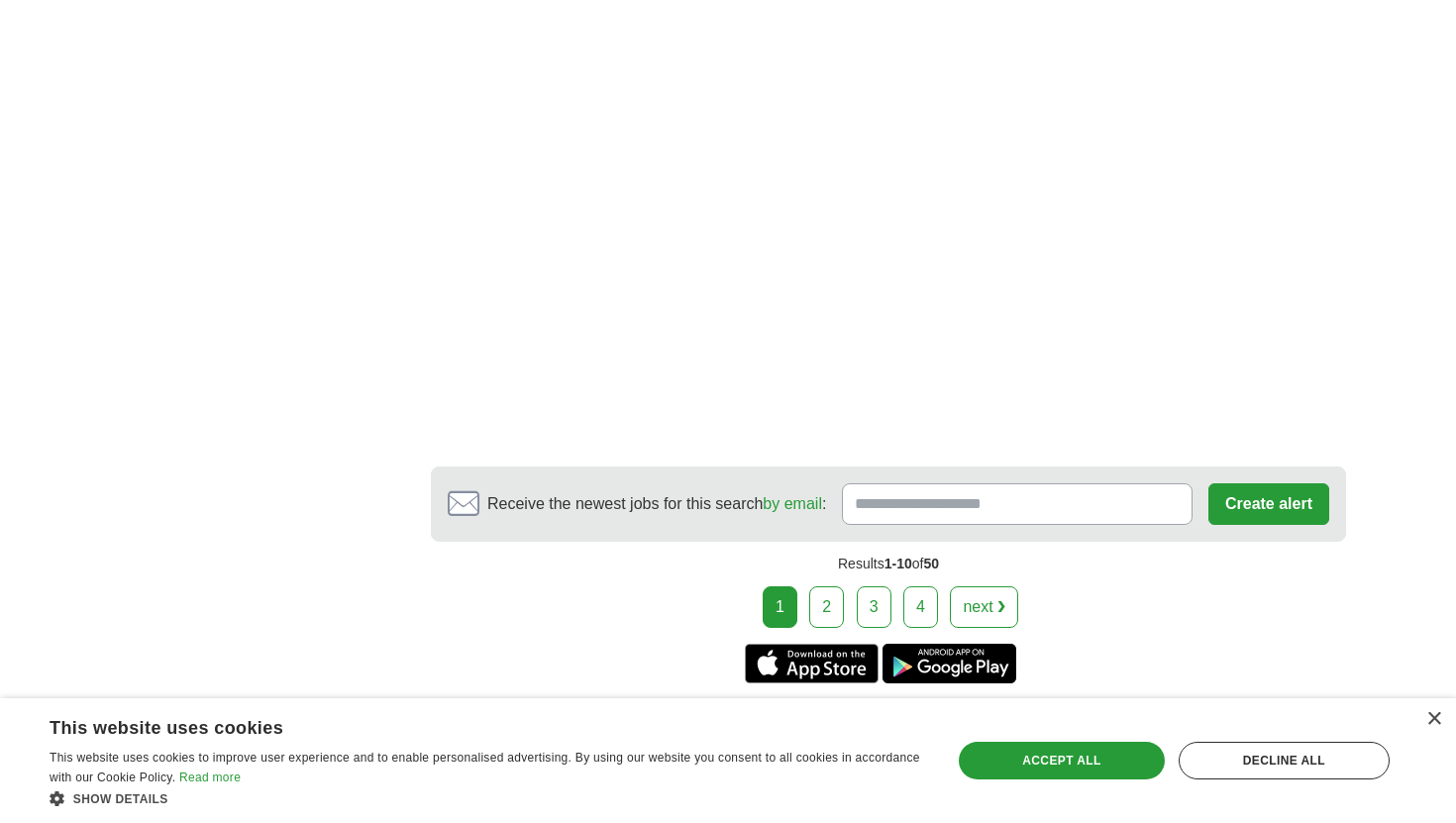 scroll, scrollTop: 3666, scrollLeft: 0, axis: vertical 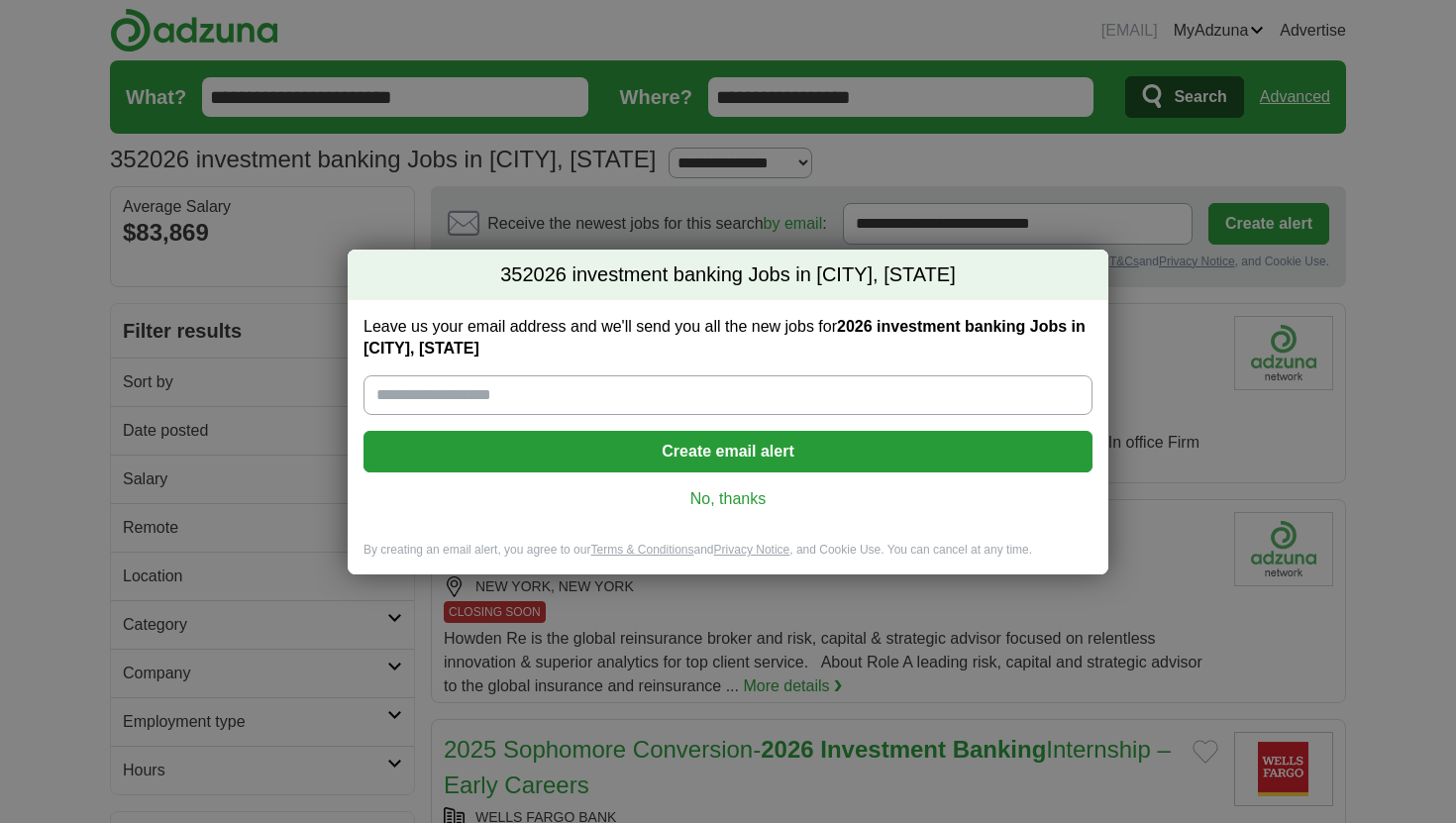 click on "No, thanks" at bounding box center [728, 499] 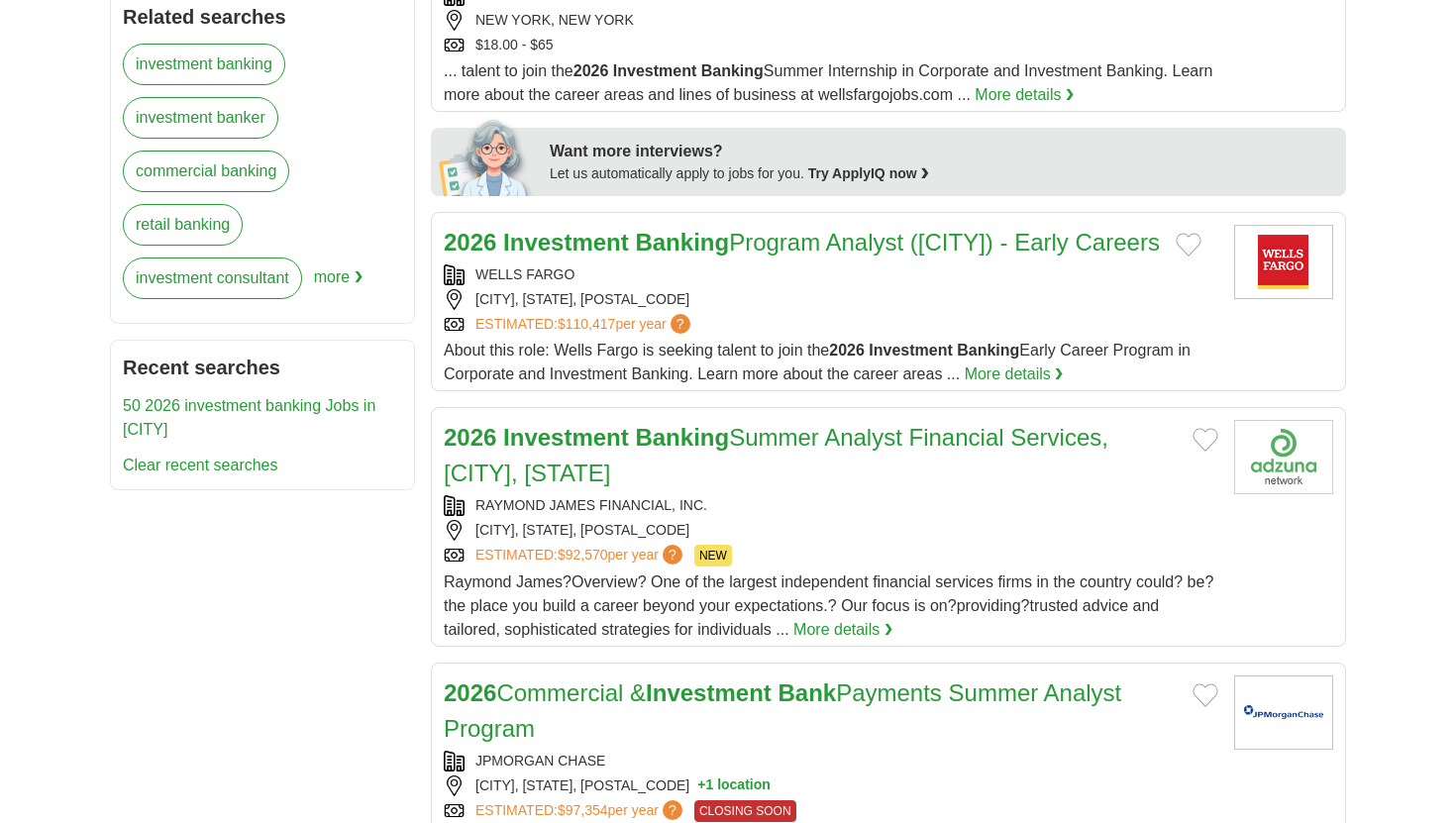 scroll, scrollTop: 824, scrollLeft: 0, axis: vertical 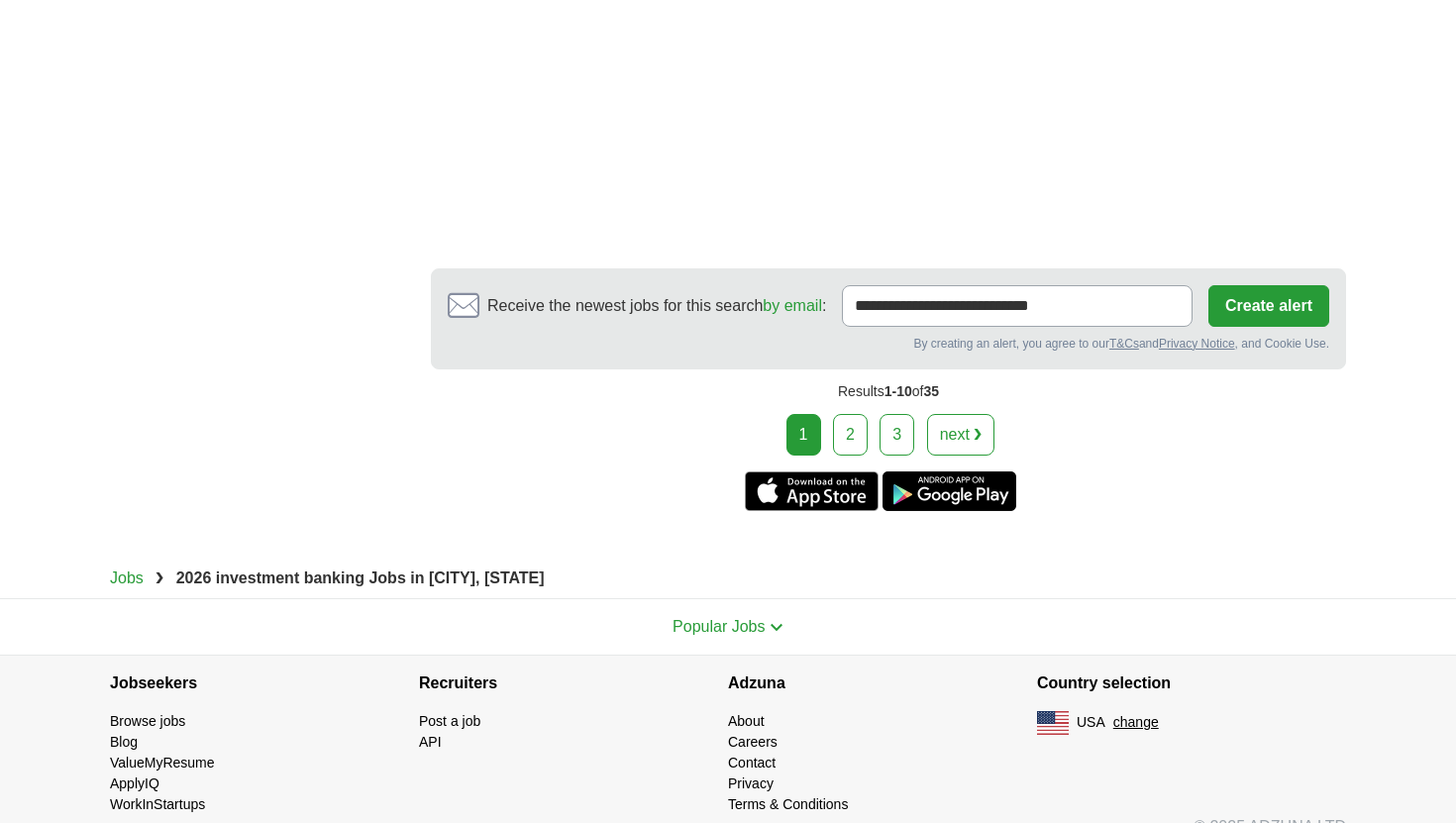 click on "2" at bounding box center [850, 435] 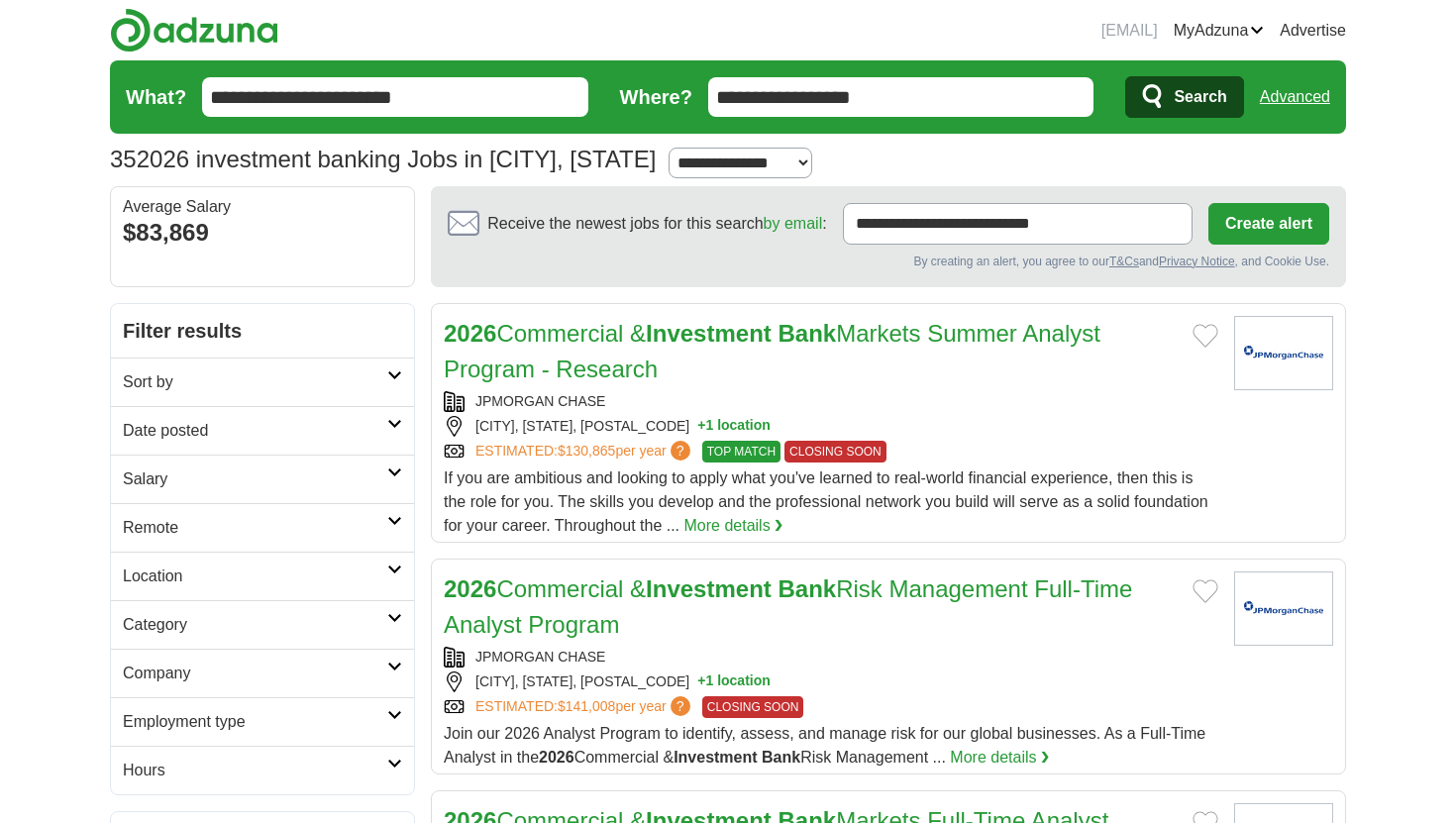 scroll, scrollTop: 0, scrollLeft: 0, axis: both 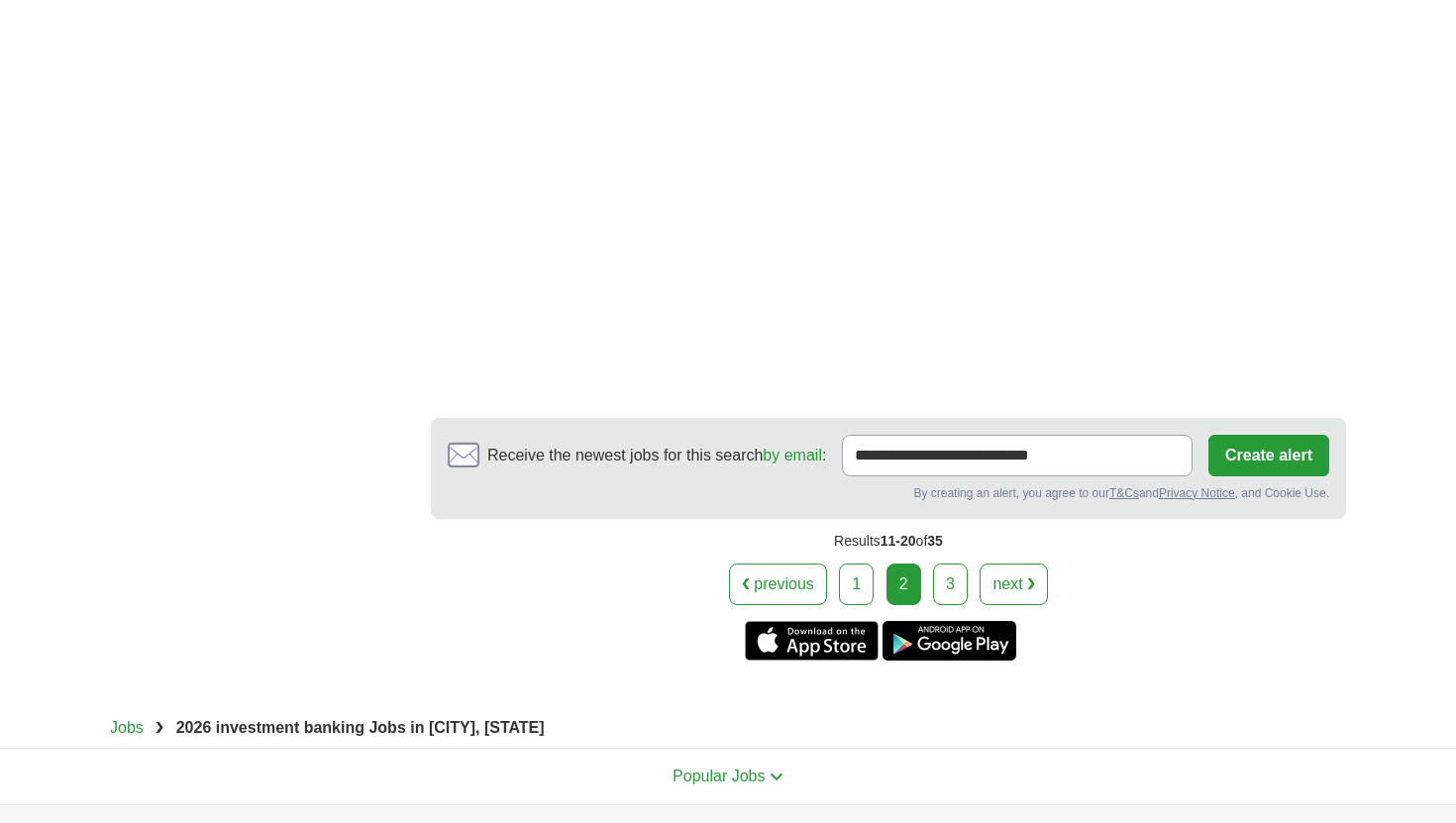 click on "3" at bounding box center (950, 584) 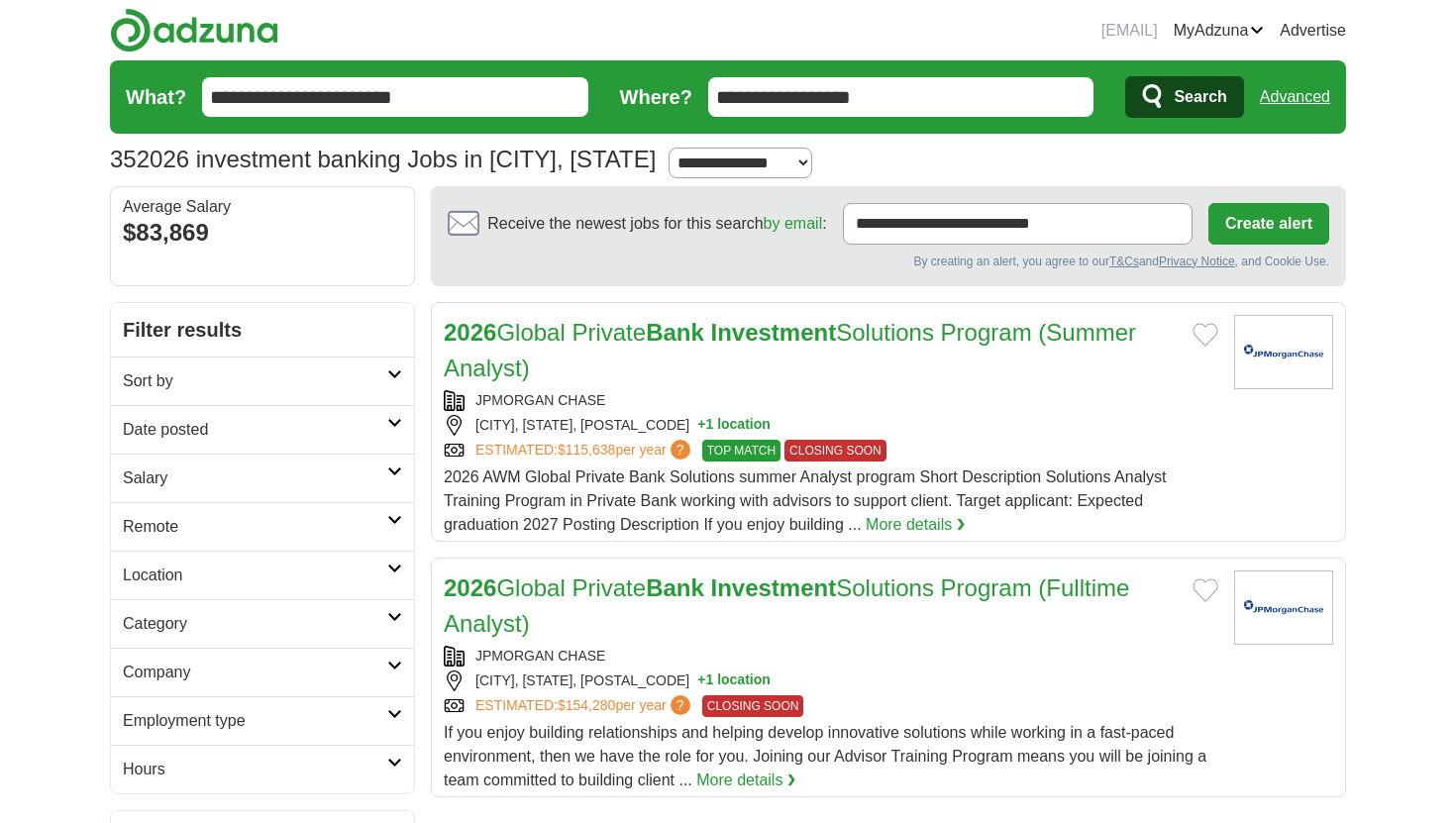 scroll, scrollTop: 0, scrollLeft: 0, axis: both 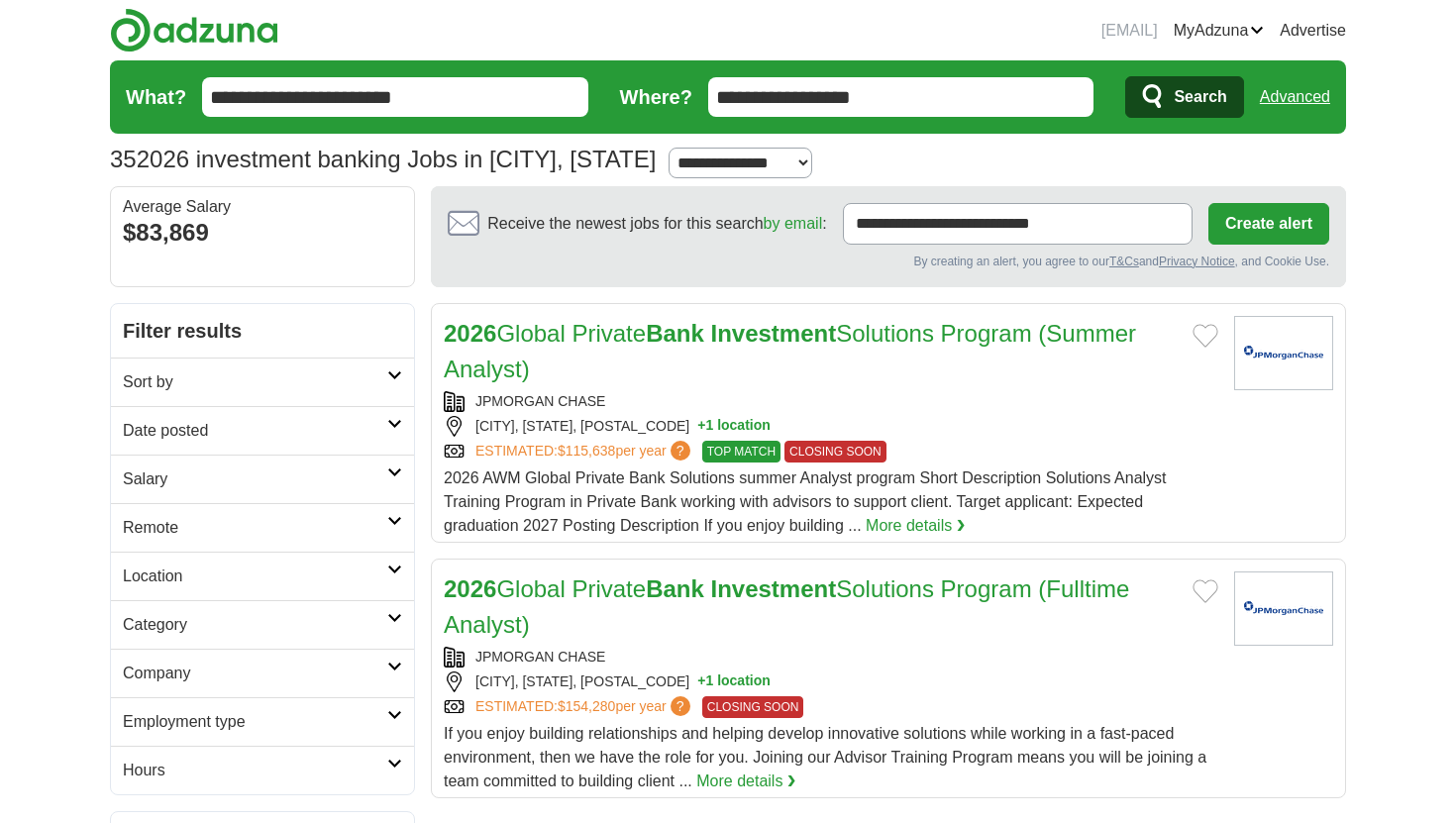 click on "**********" at bounding box center (901, 97) 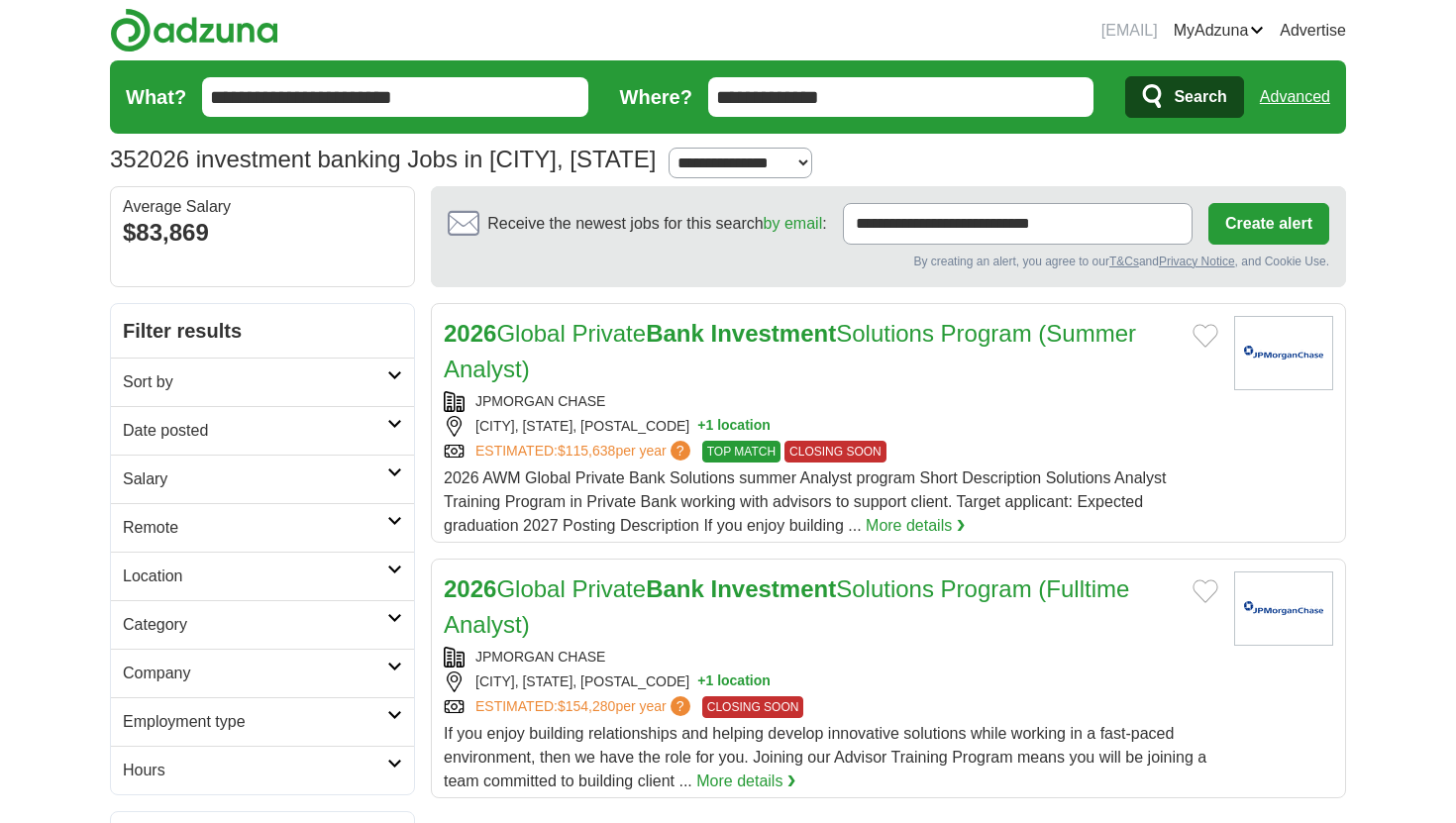 type on "**********" 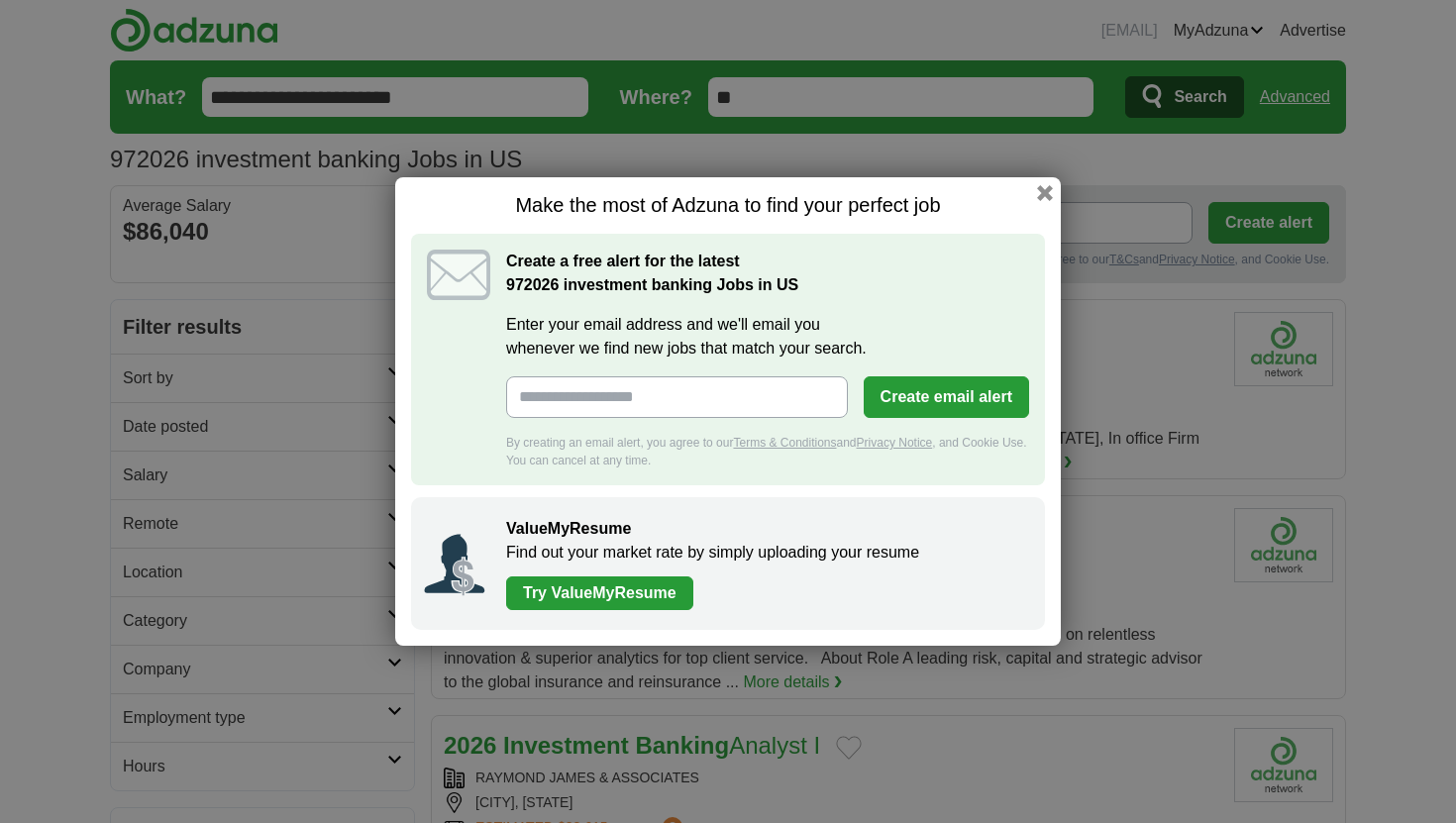 scroll, scrollTop: 0, scrollLeft: 0, axis: both 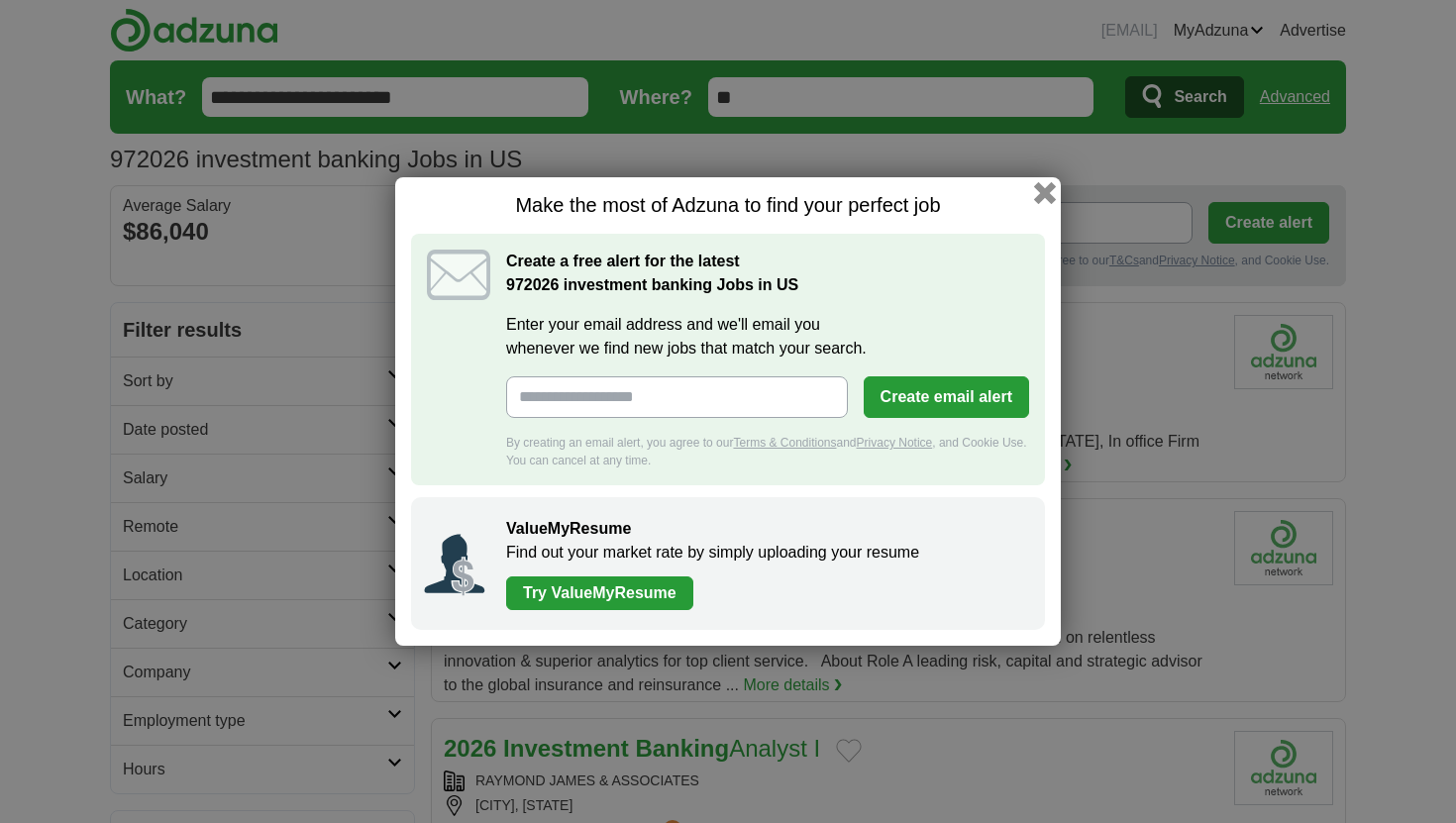 click at bounding box center [1045, 193] 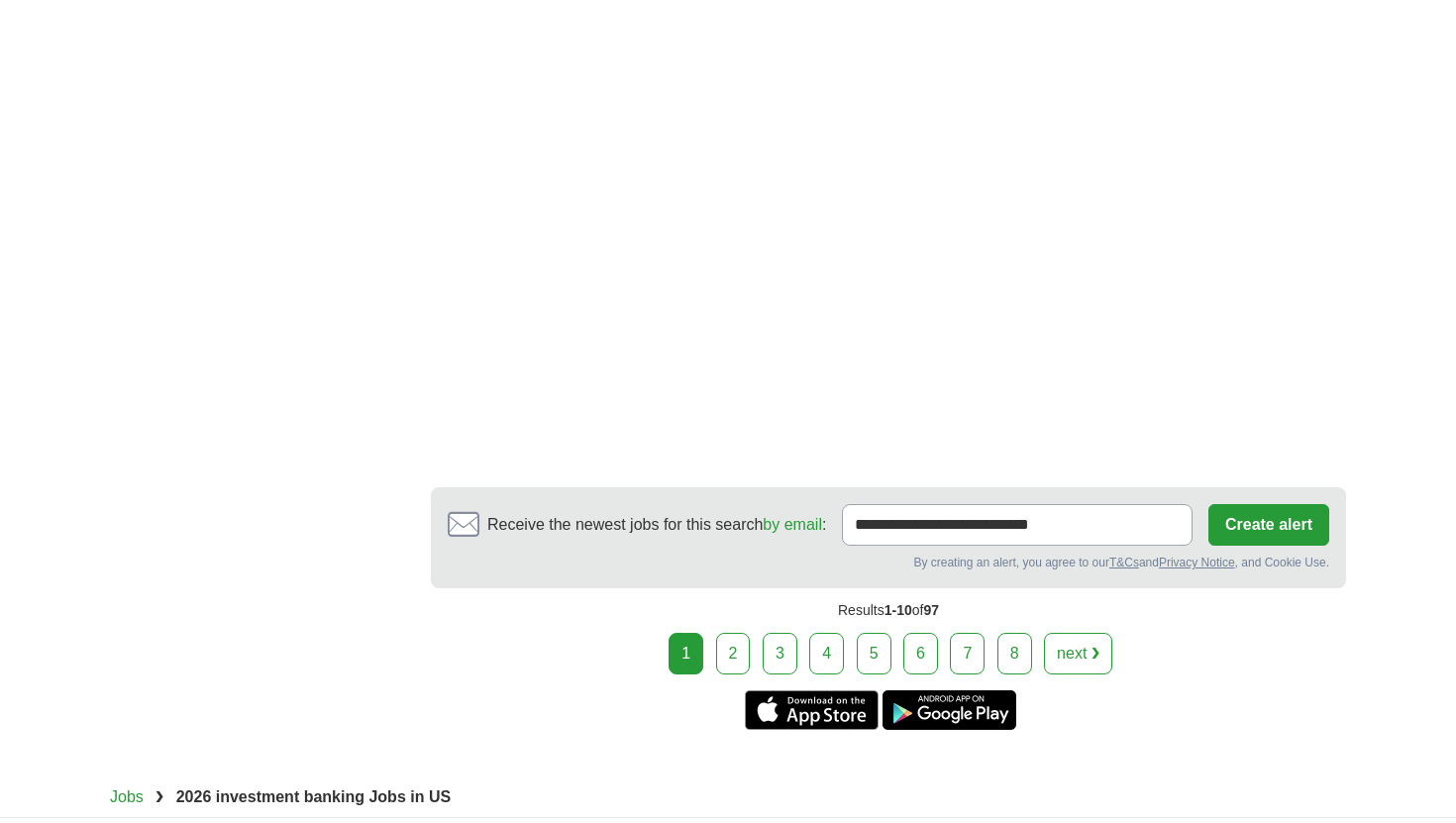 scroll, scrollTop: 3458, scrollLeft: 0, axis: vertical 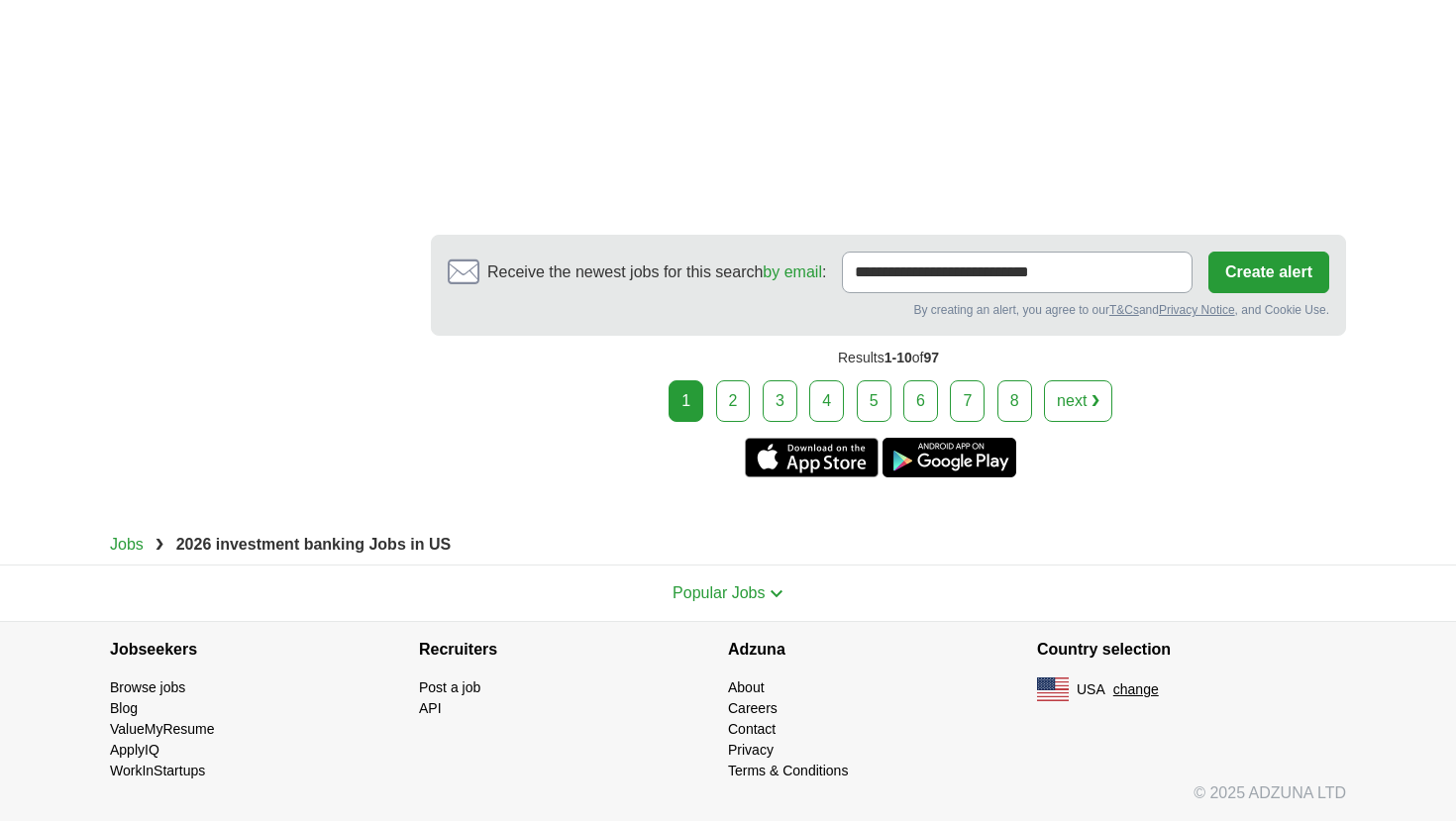 click on "2" at bounding box center [733, 401] 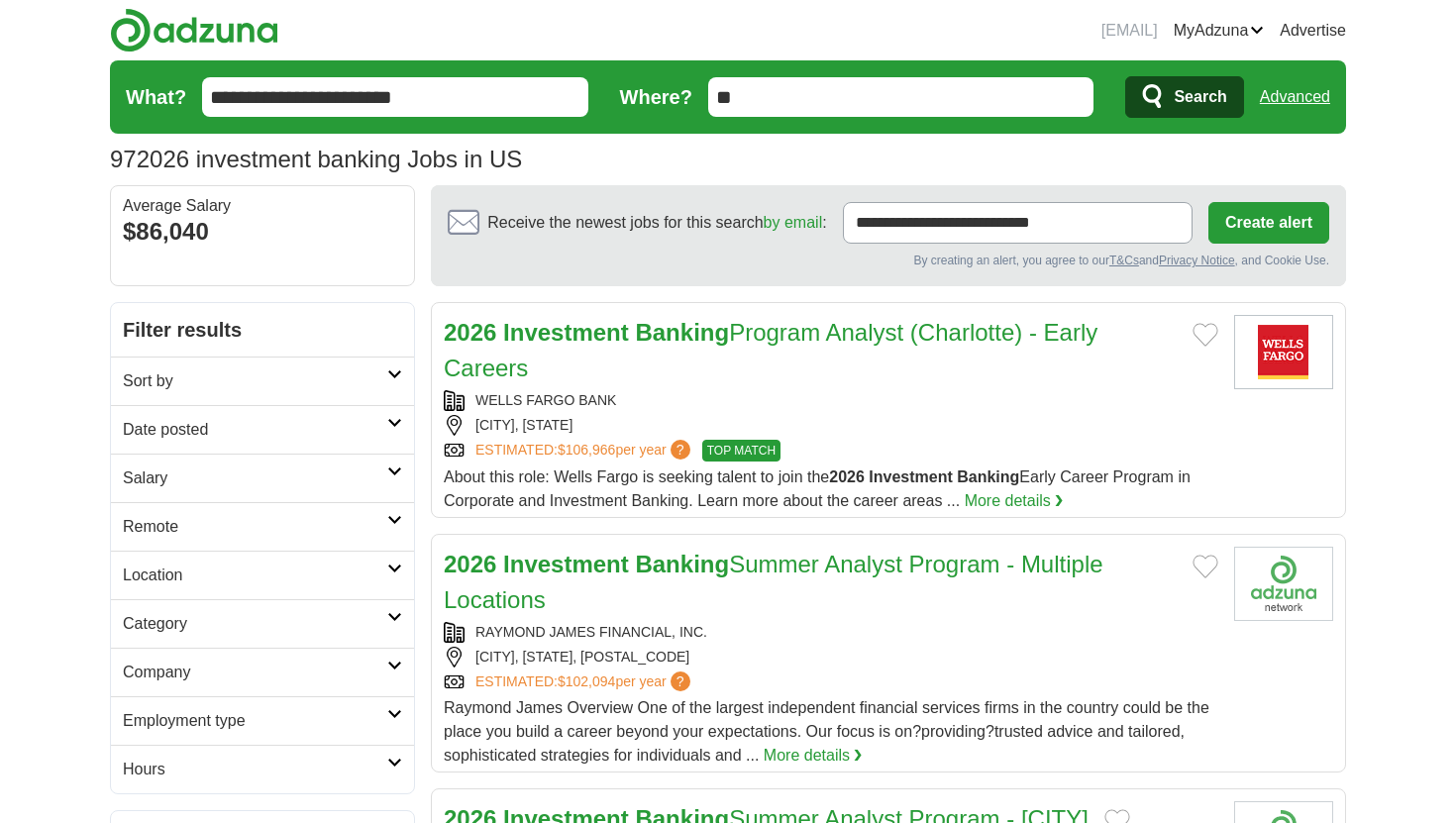 scroll, scrollTop: 0, scrollLeft: 0, axis: both 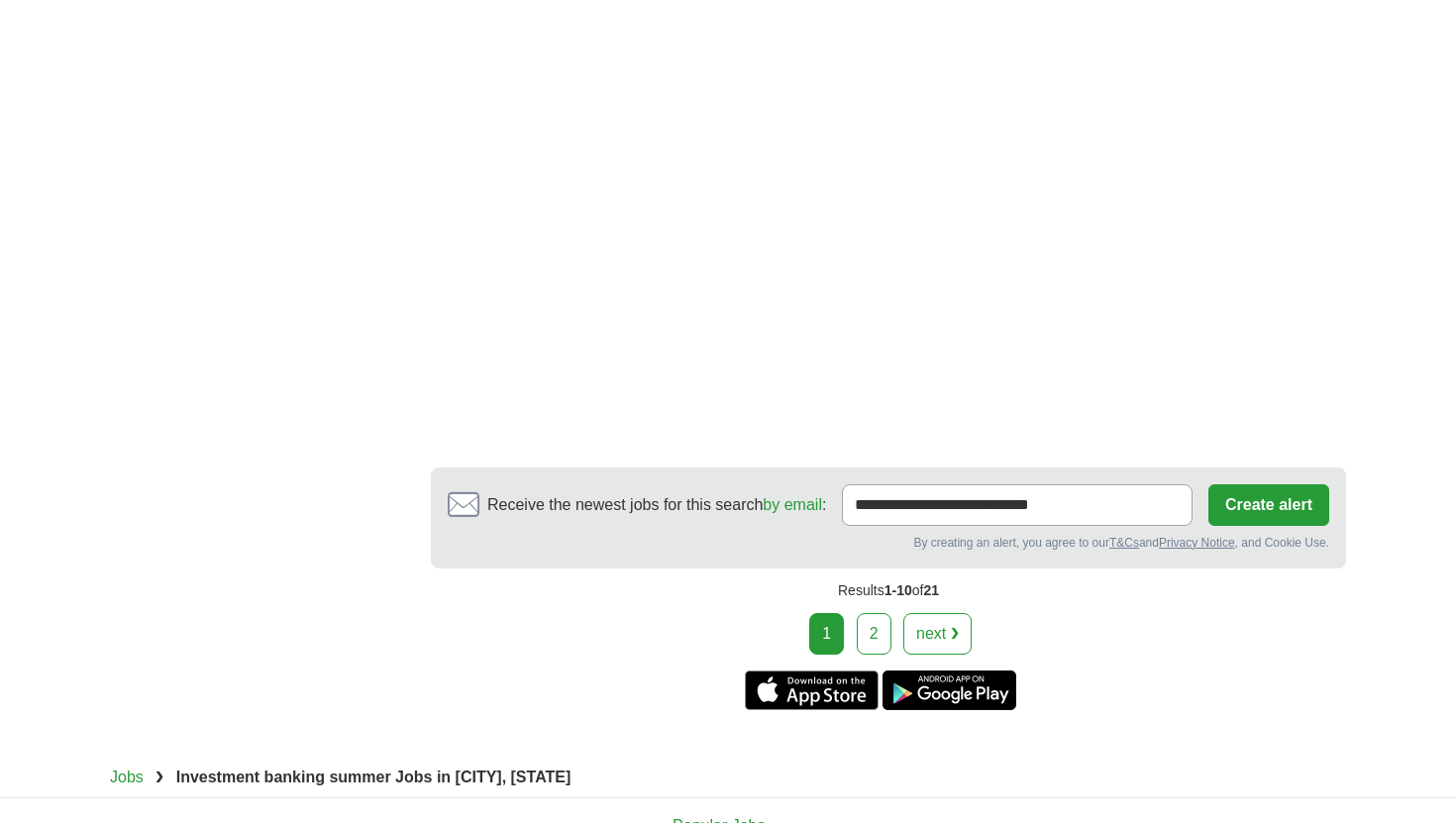 click on "2" at bounding box center [874, 634] 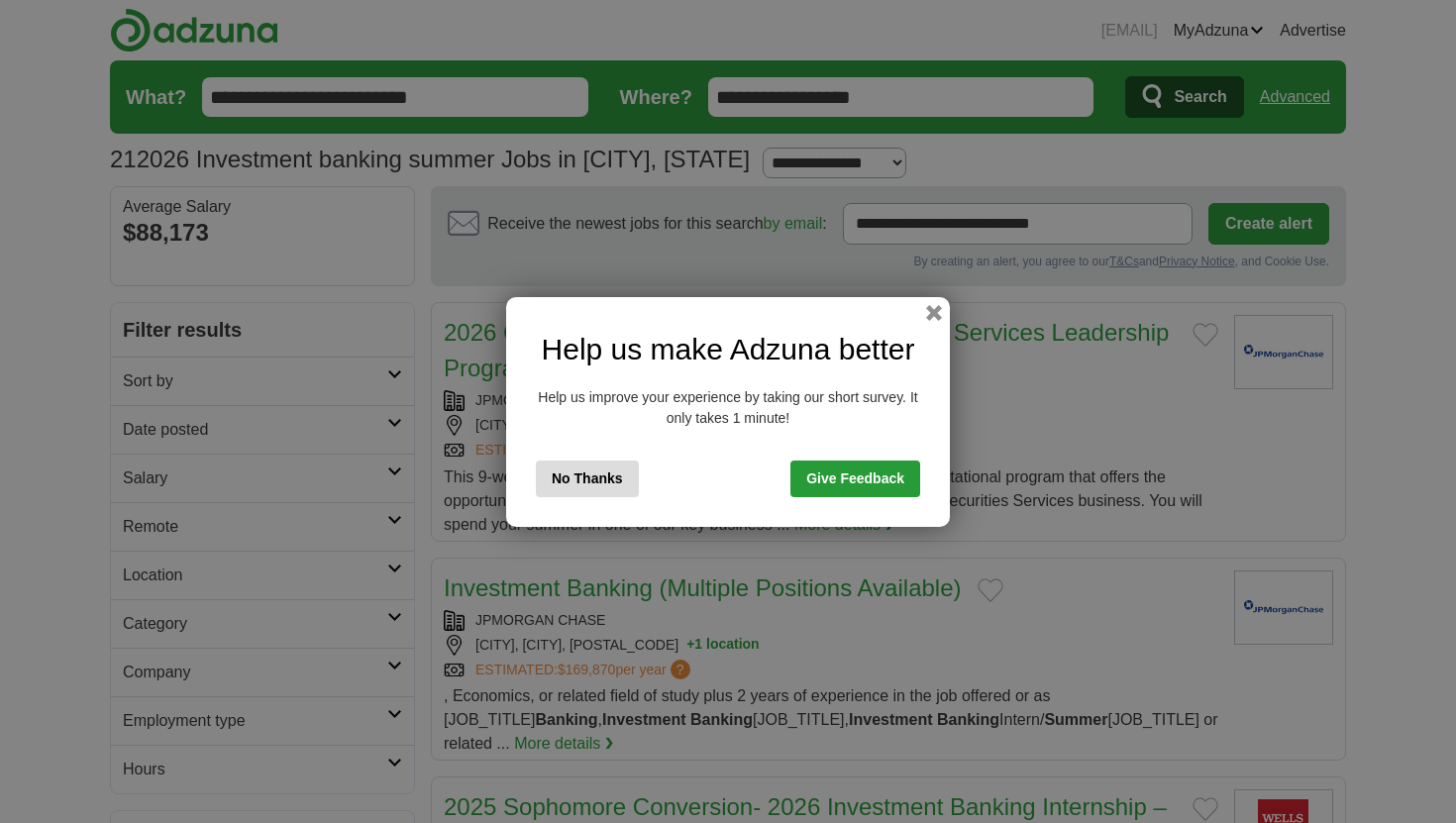 scroll, scrollTop: 0, scrollLeft: 0, axis: both 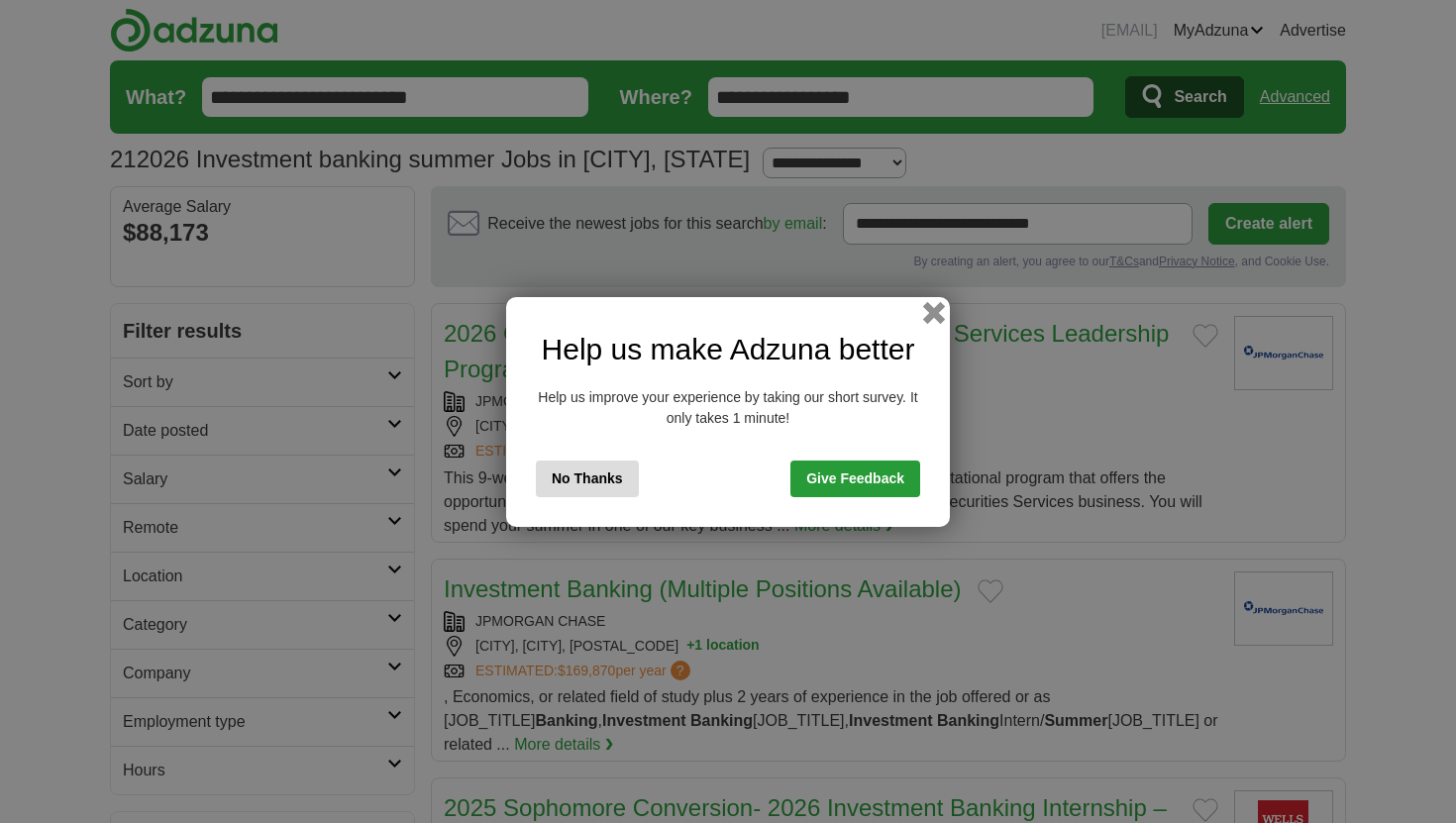 click at bounding box center [934, 312] 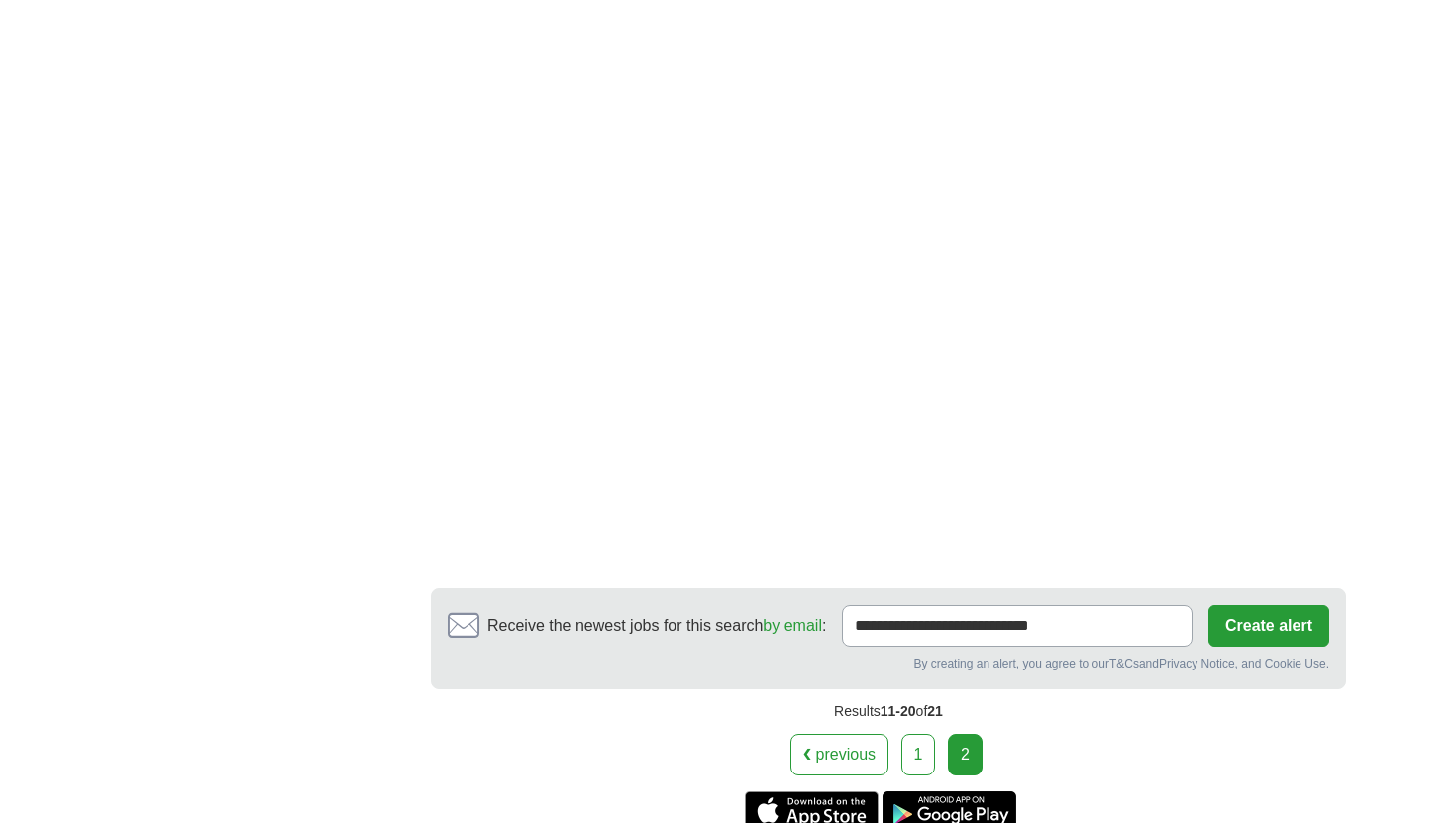 scroll, scrollTop: 2009, scrollLeft: 0, axis: vertical 